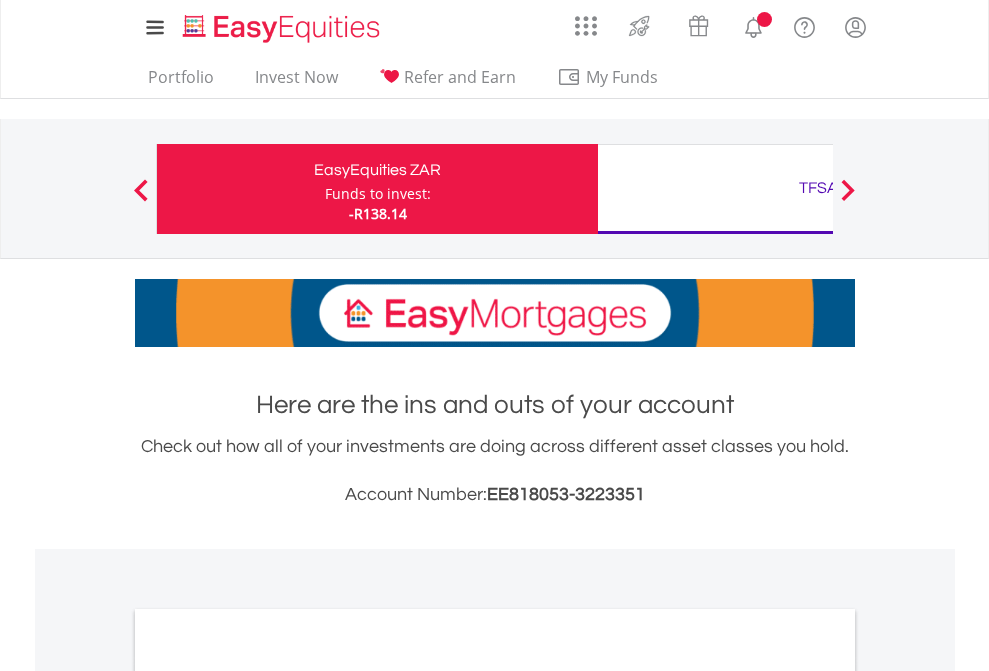 scroll, scrollTop: 0, scrollLeft: 0, axis: both 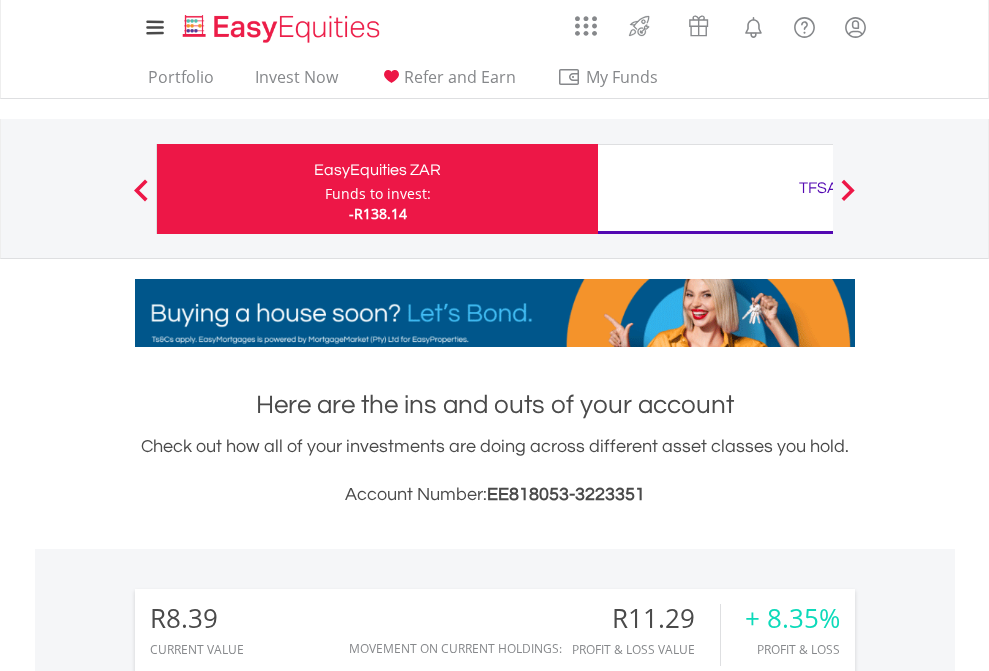 click on "Funds to invest:" at bounding box center [378, 194] 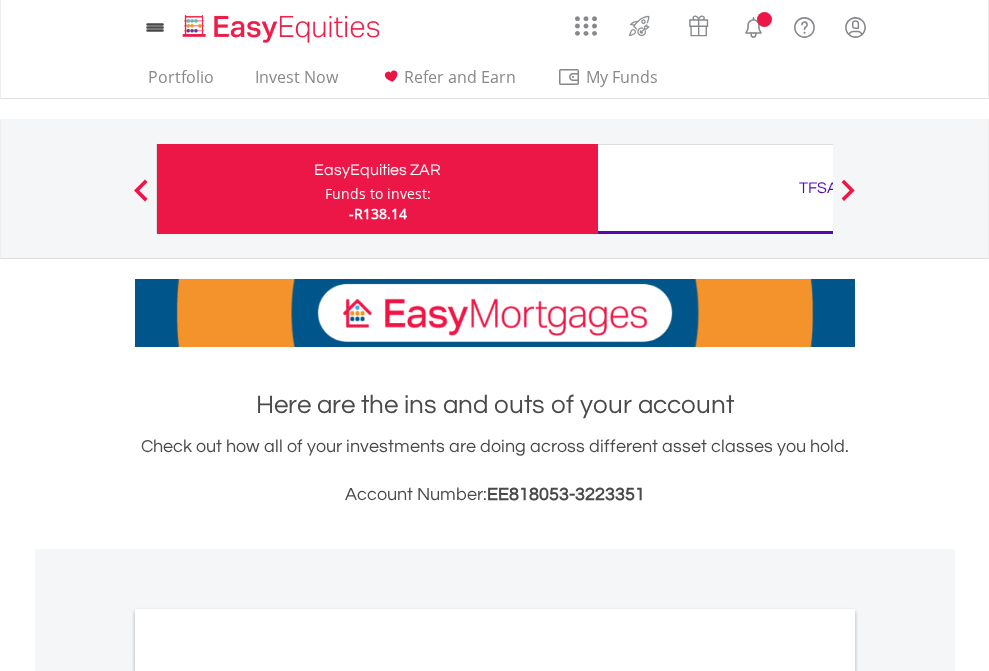 scroll, scrollTop: 0, scrollLeft: 0, axis: both 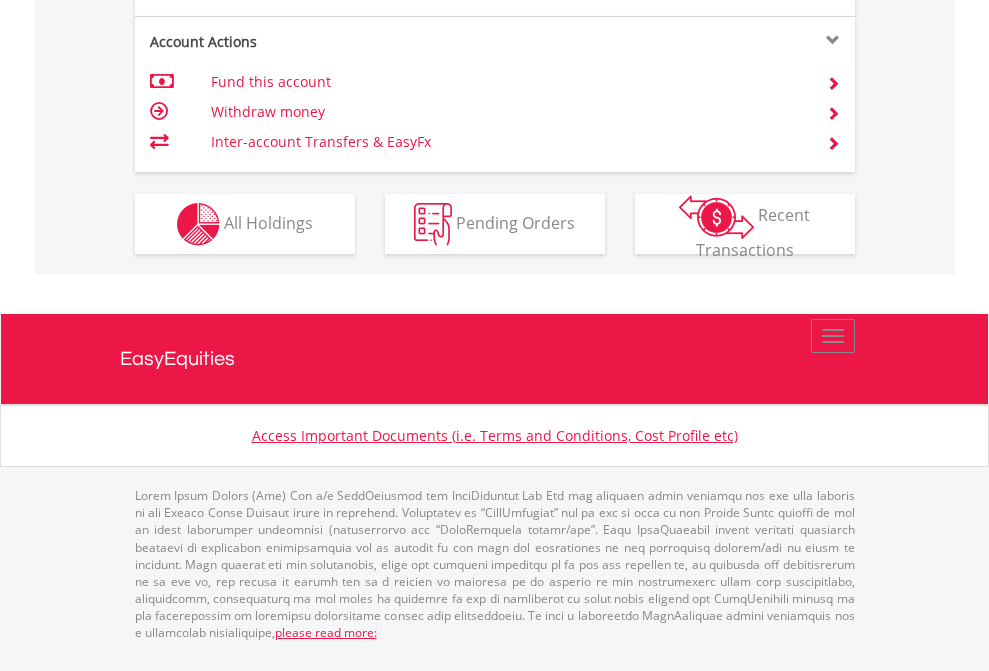 click on "Investment types" at bounding box center (706, -337) 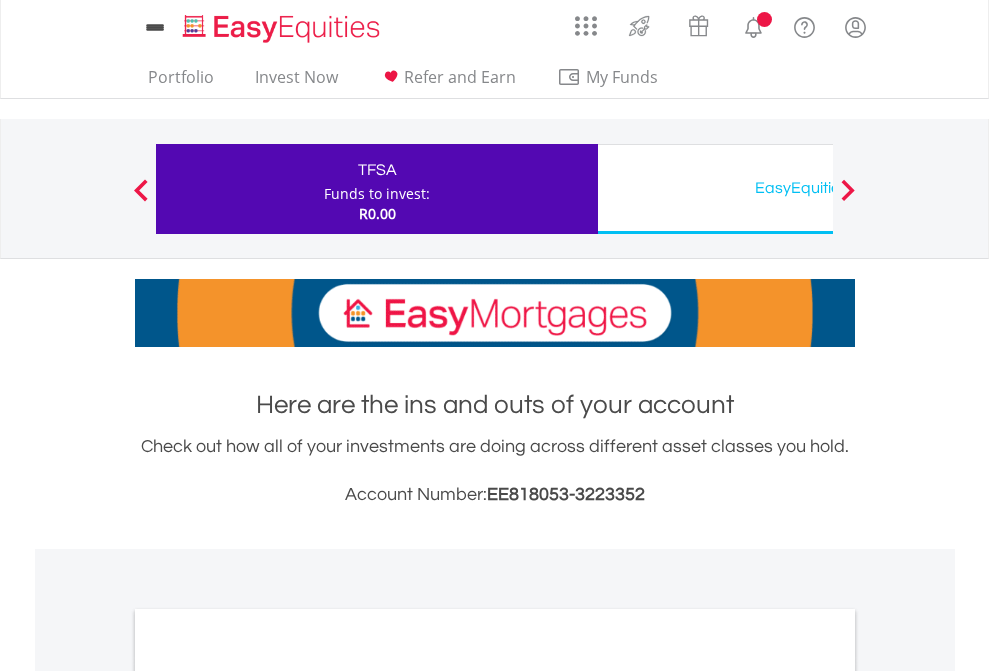 scroll, scrollTop: 0, scrollLeft: 0, axis: both 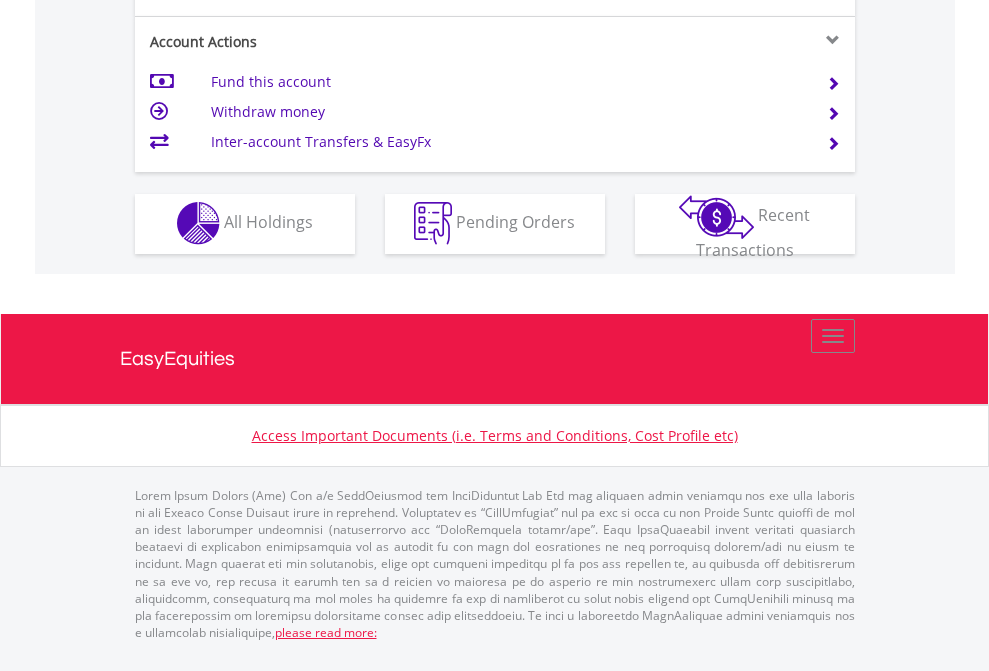 click on "Investment types" at bounding box center (706, -353) 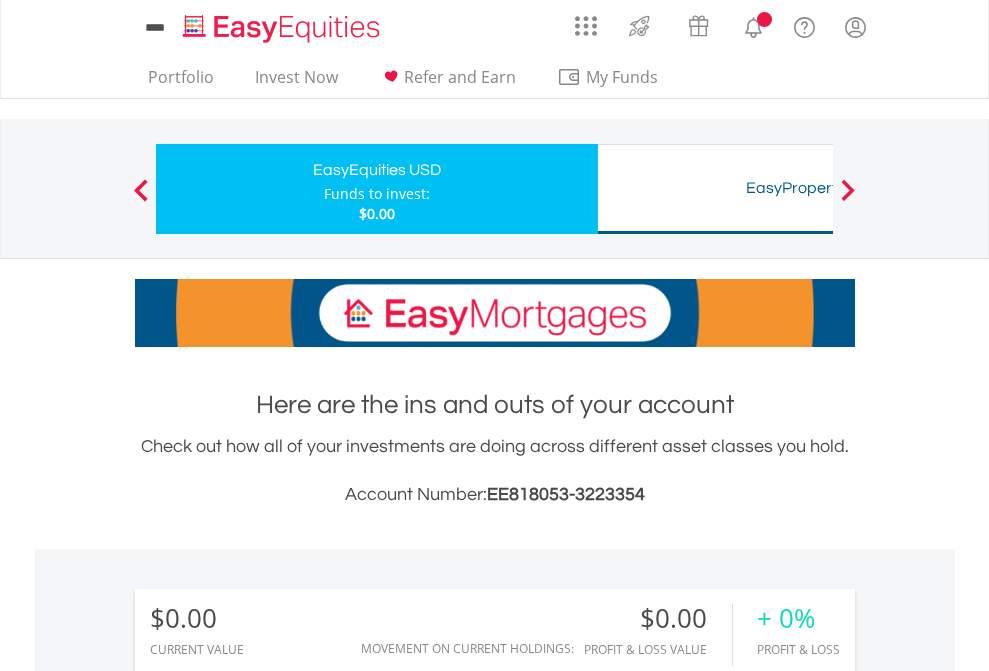 scroll, scrollTop: 0, scrollLeft: 0, axis: both 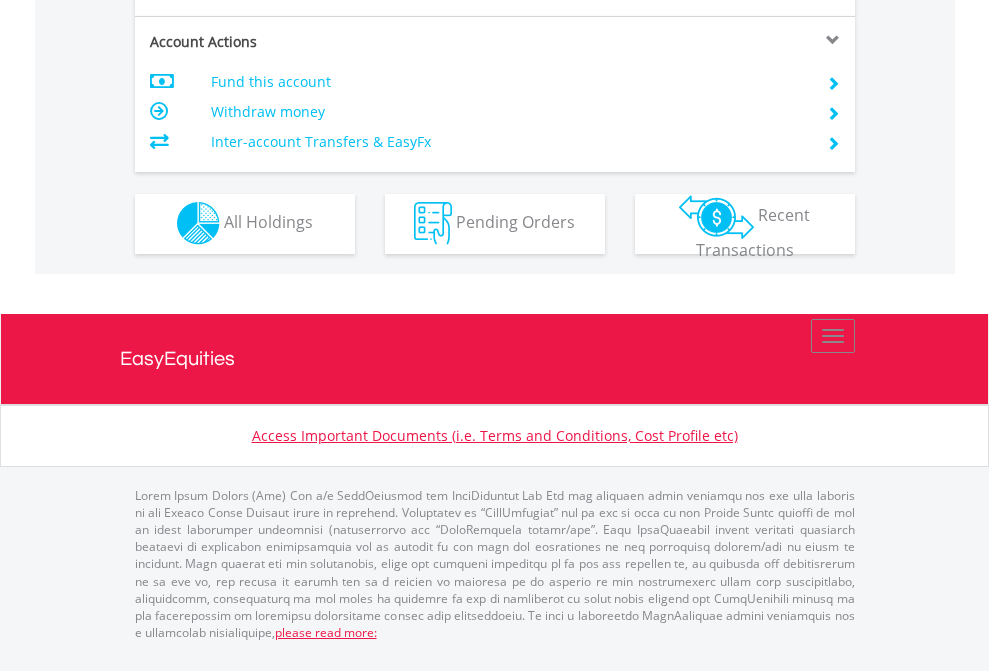 click on "Investment types" at bounding box center [706, -353] 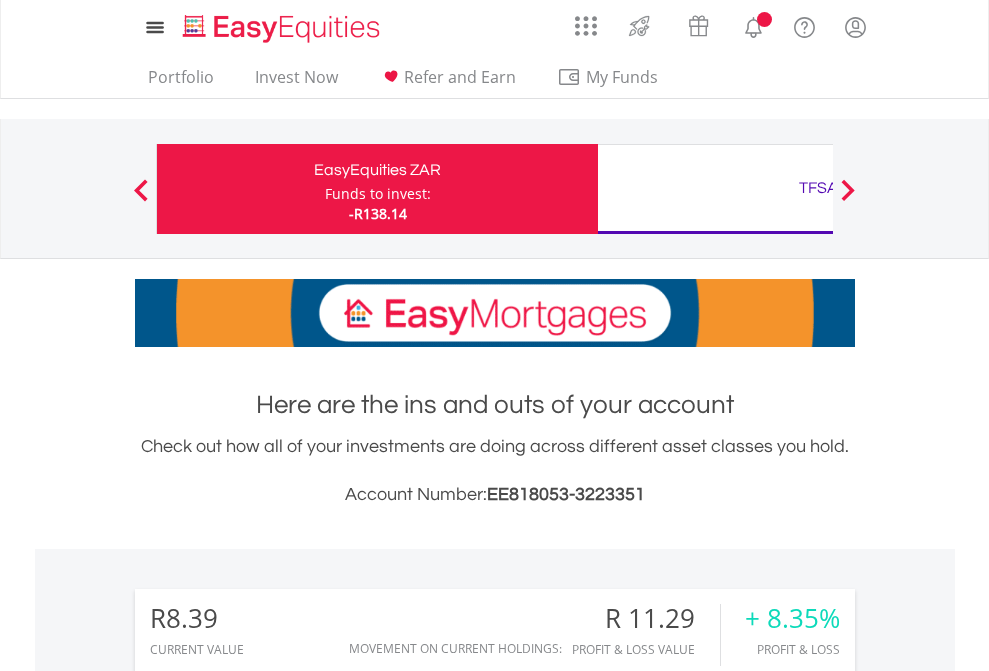 scroll, scrollTop: 1573, scrollLeft: 0, axis: vertical 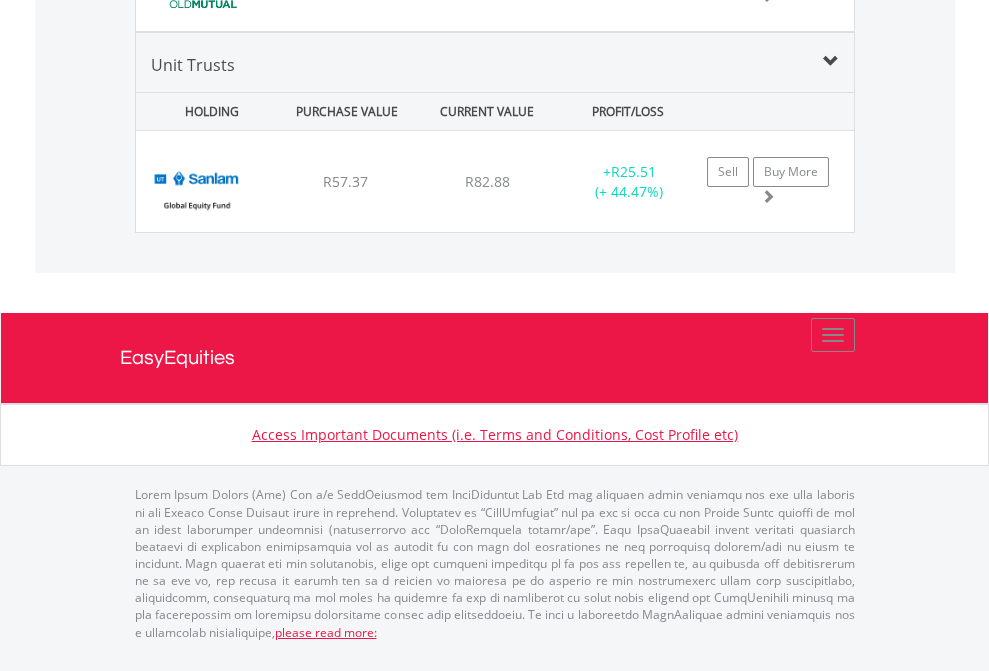 click on "TFSA" at bounding box center [818, -1825] 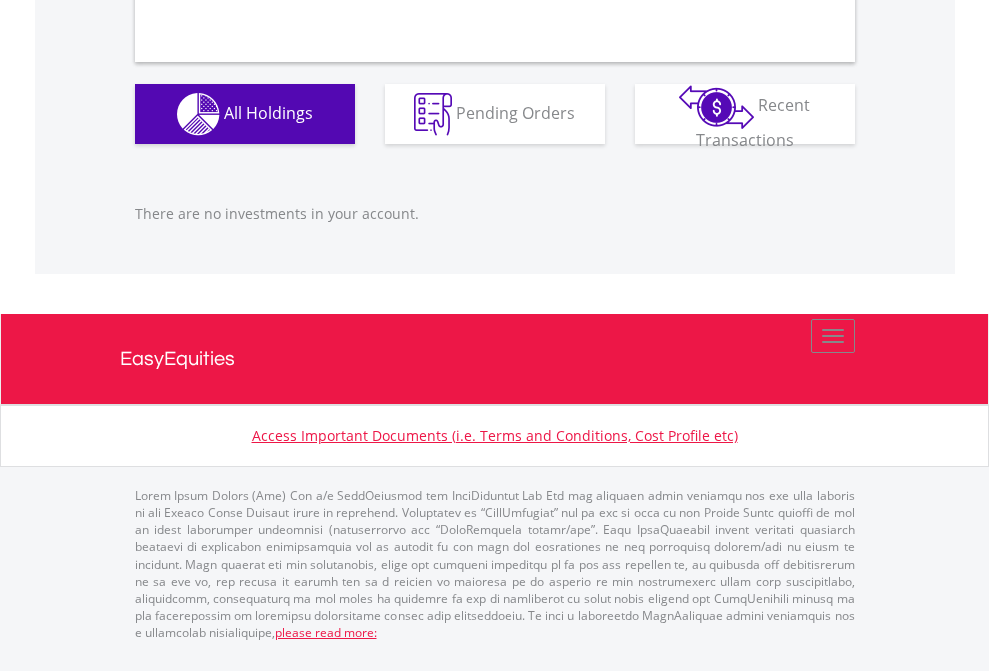 scroll, scrollTop: 1980, scrollLeft: 0, axis: vertical 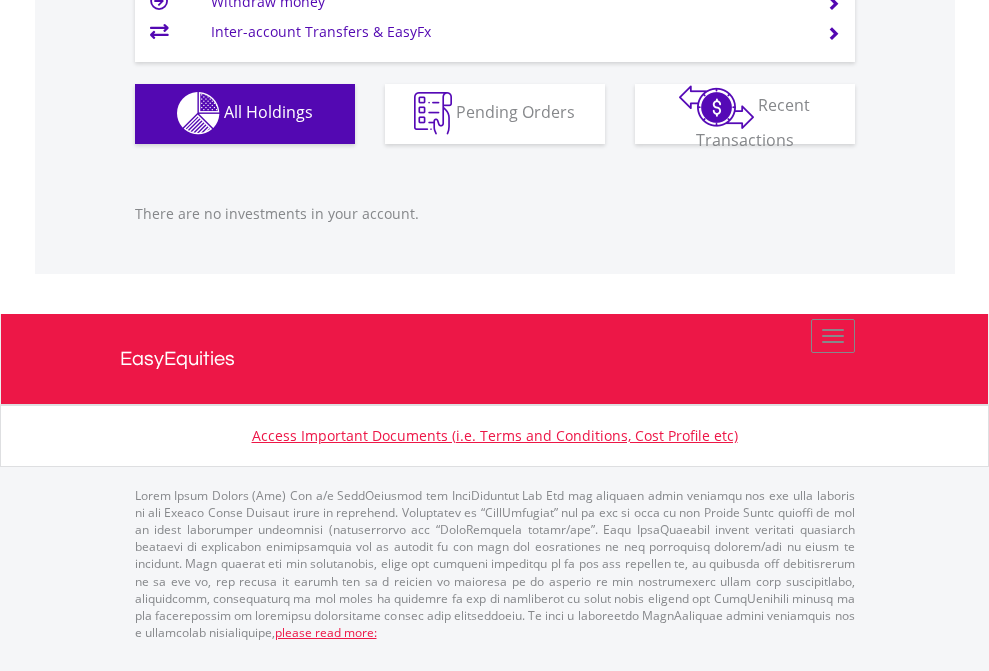 click on "EasyEquities USD" at bounding box center [818, -1142] 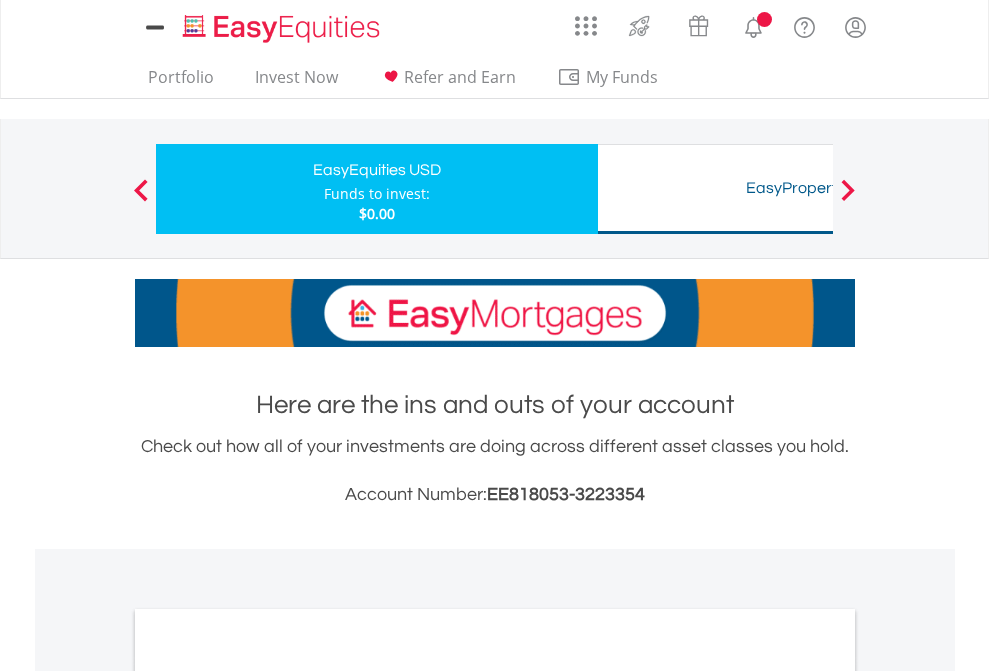scroll, scrollTop: 0, scrollLeft: 0, axis: both 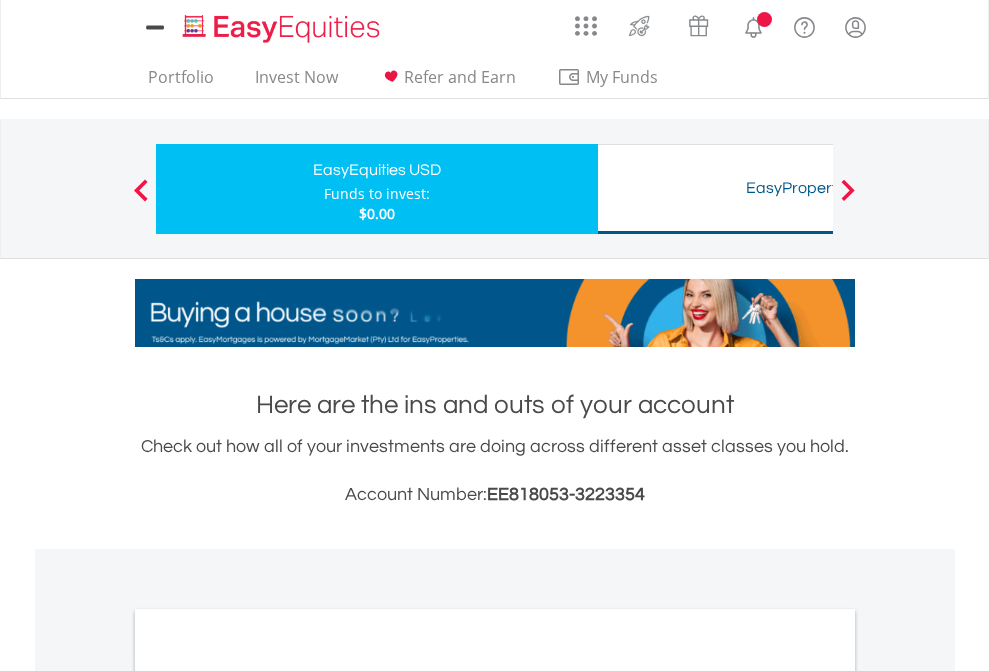 click on "All Holdings" at bounding box center [268, 1096] 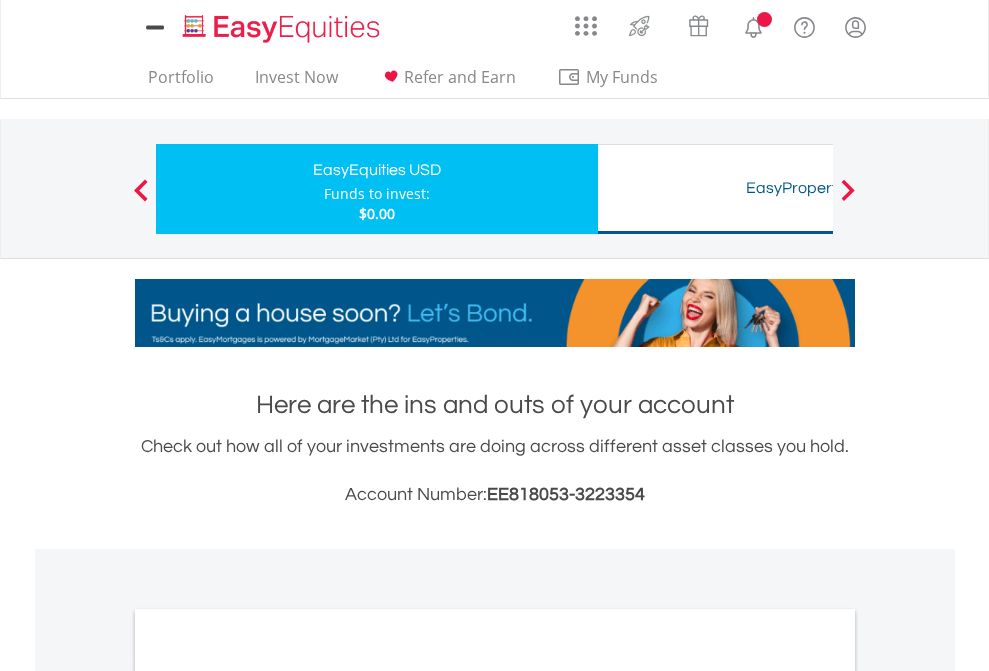 scroll, scrollTop: 1202, scrollLeft: 0, axis: vertical 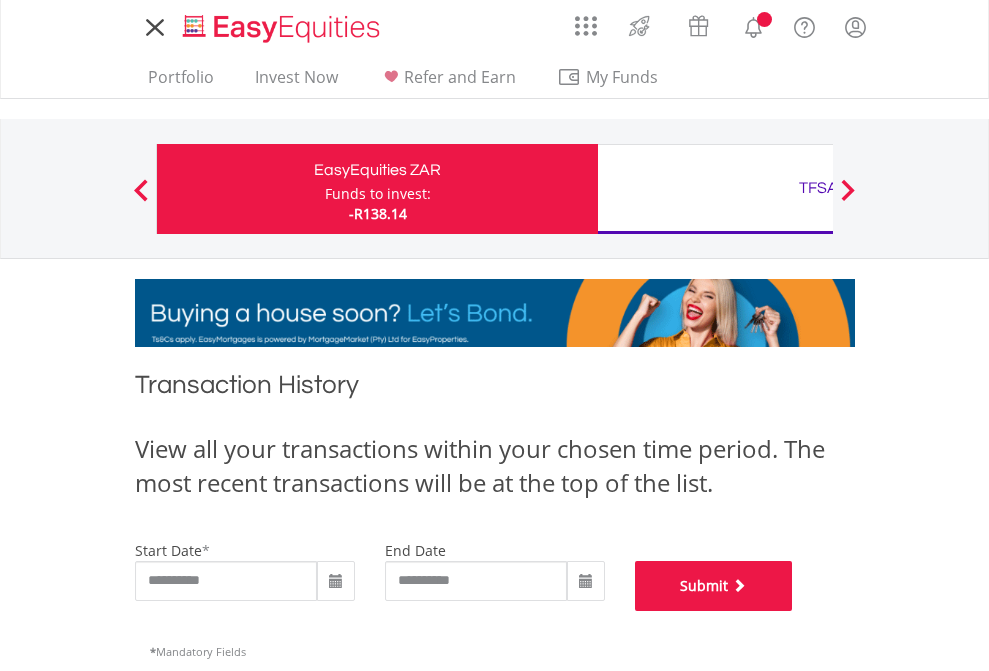 click on "Submit" at bounding box center [714, 586] 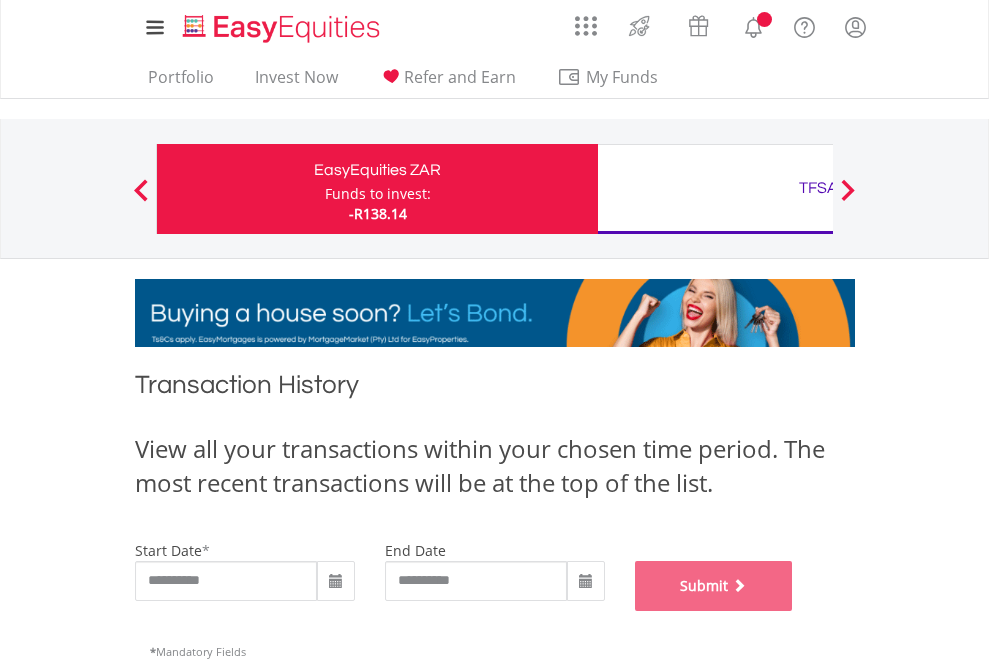 scroll, scrollTop: 811, scrollLeft: 0, axis: vertical 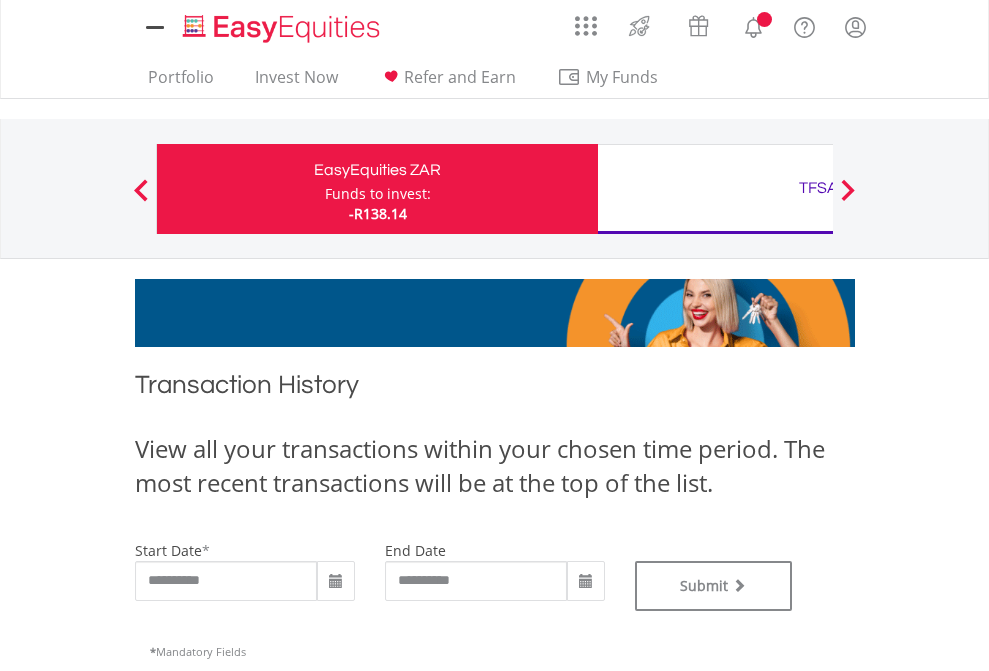 click on "TFSA" at bounding box center (818, 188) 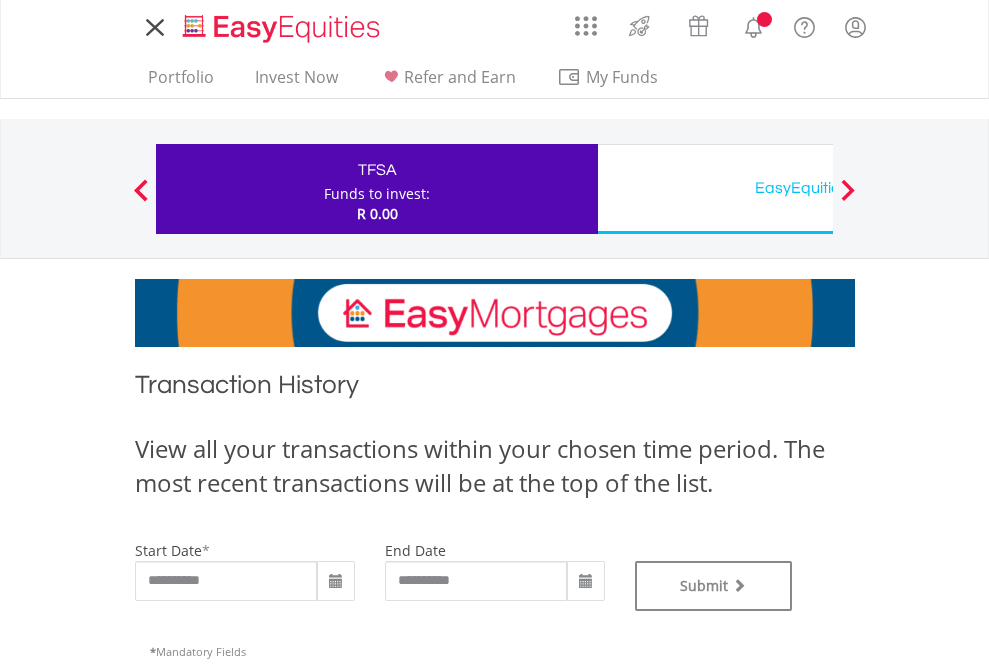 scroll, scrollTop: 0, scrollLeft: 0, axis: both 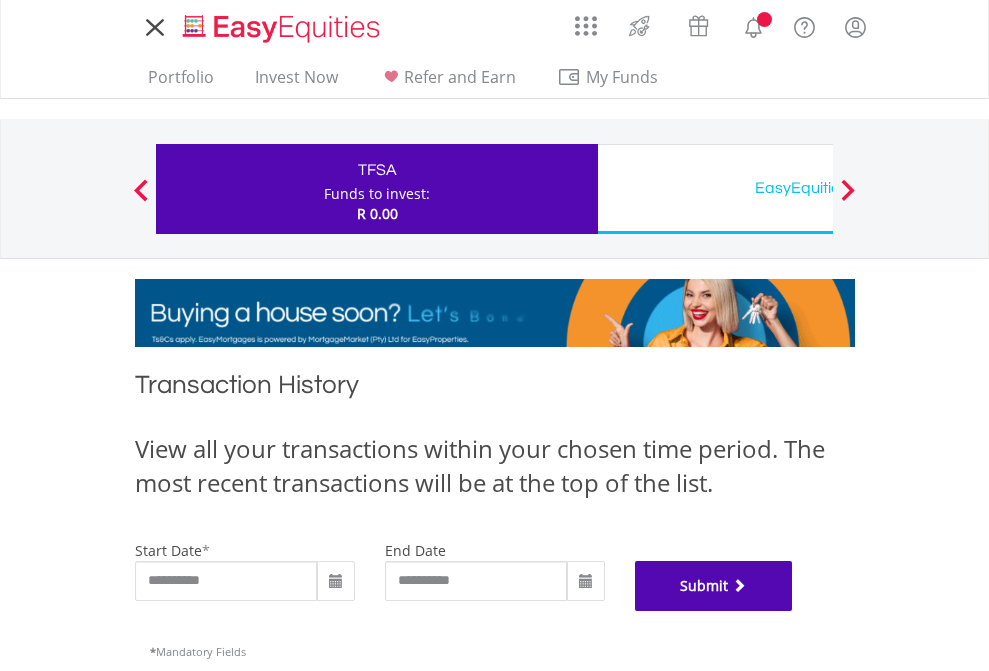 click on "Submit" at bounding box center [714, 586] 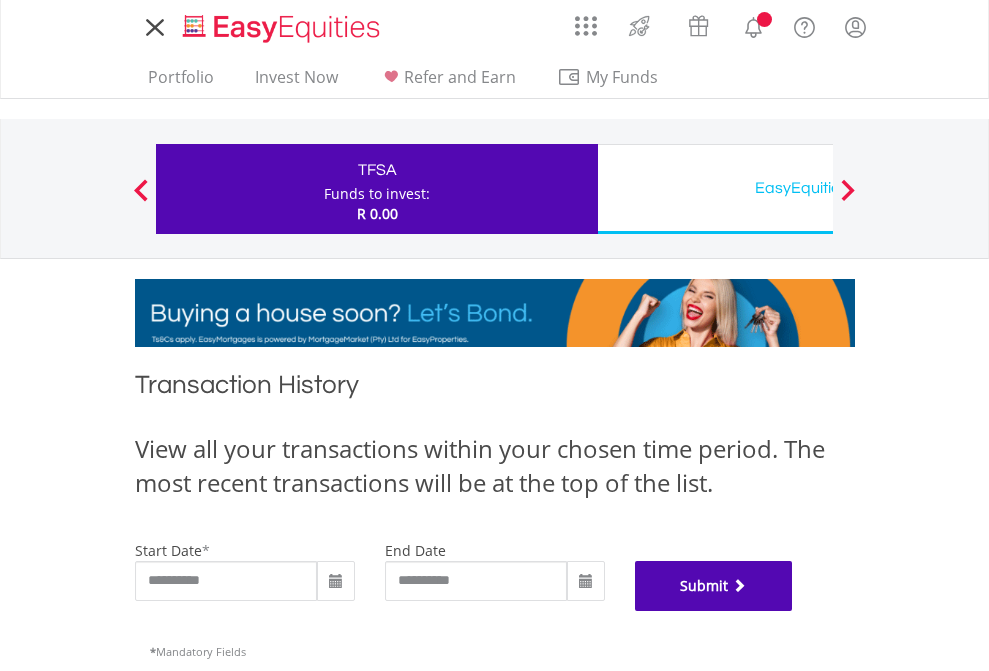 scroll, scrollTop: 811, scrollLeft: 0, axis: vertical 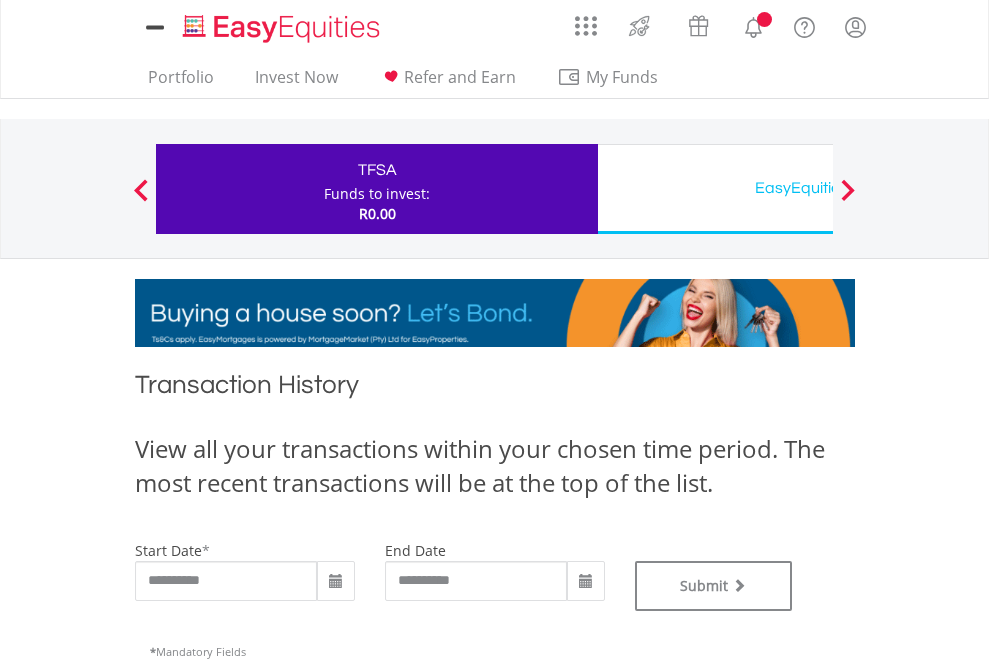 click on "EasyEquities USD" at bounding box center [818, 188] 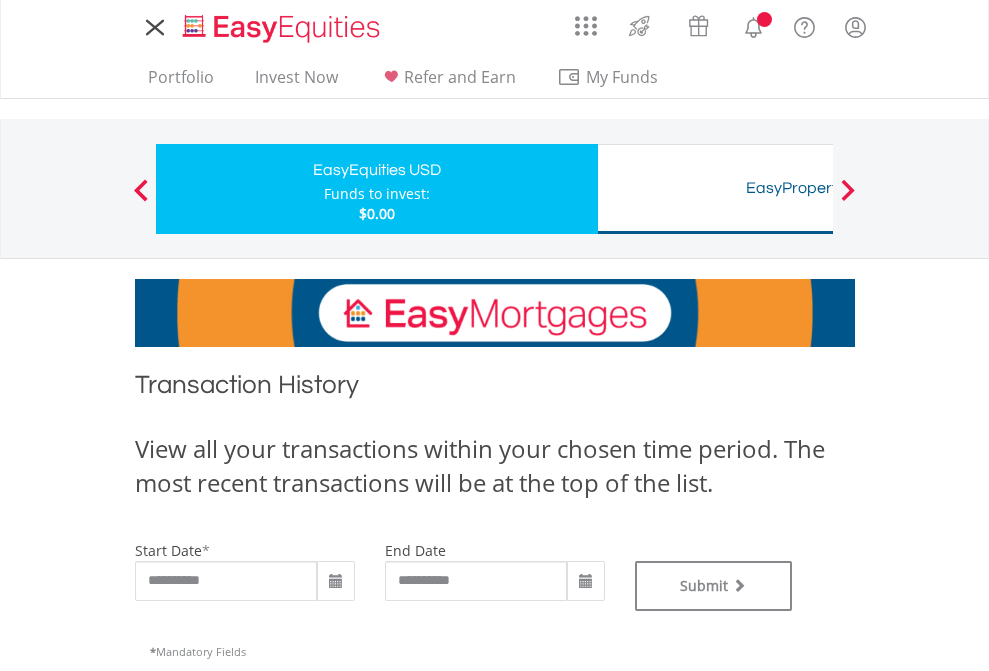 scroll, scrollTop: 0, scrollLeft: 0, axis: both 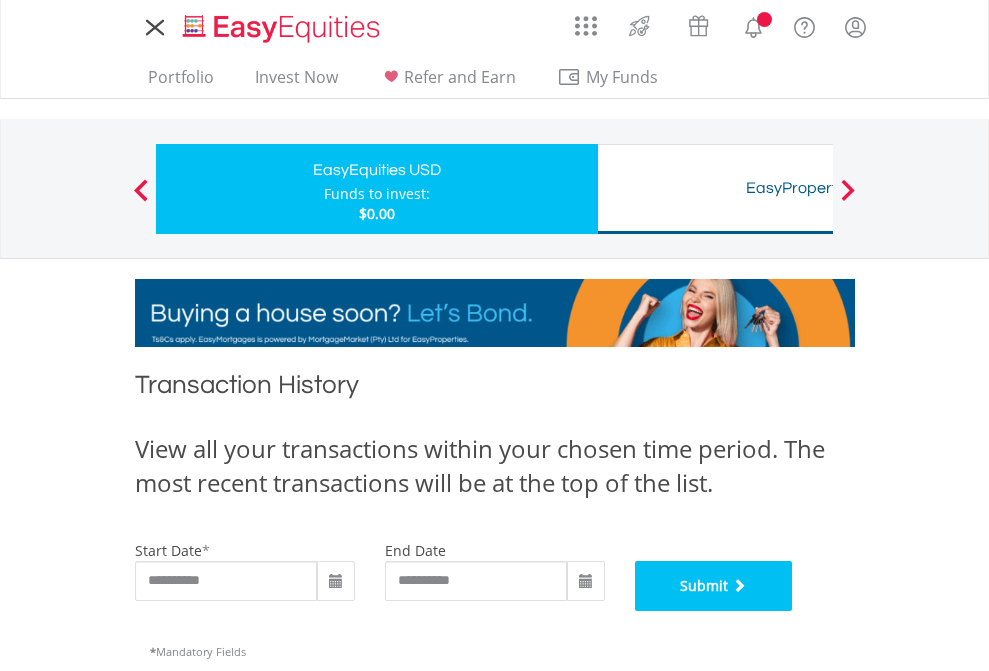 click on "Submit" at bounding box center (714, 586) 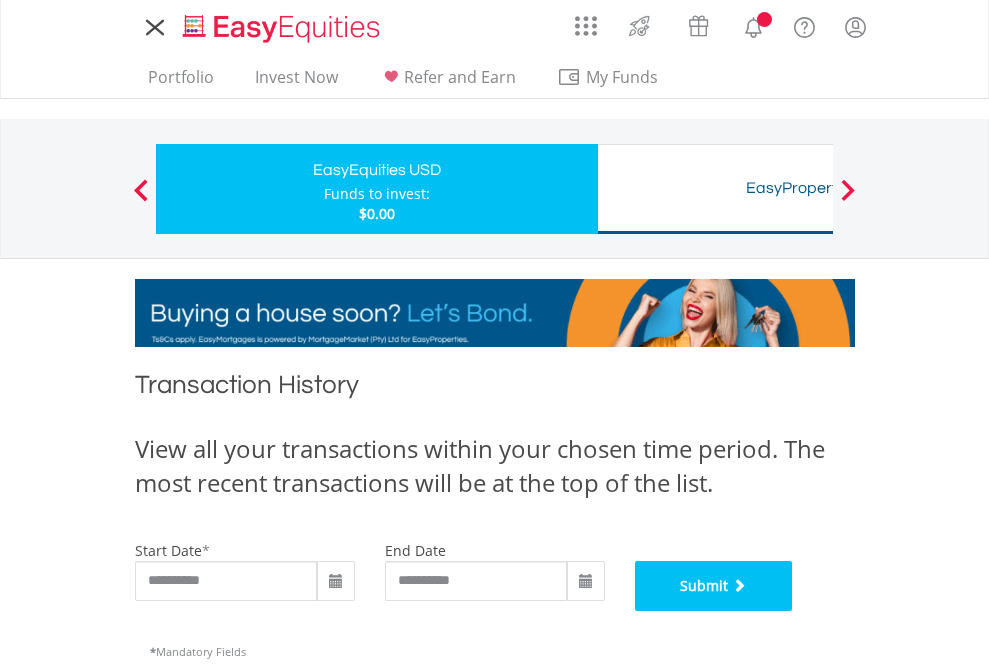 scroll, scrollTop: 811, scrollLeft: 0, axis: vertical 